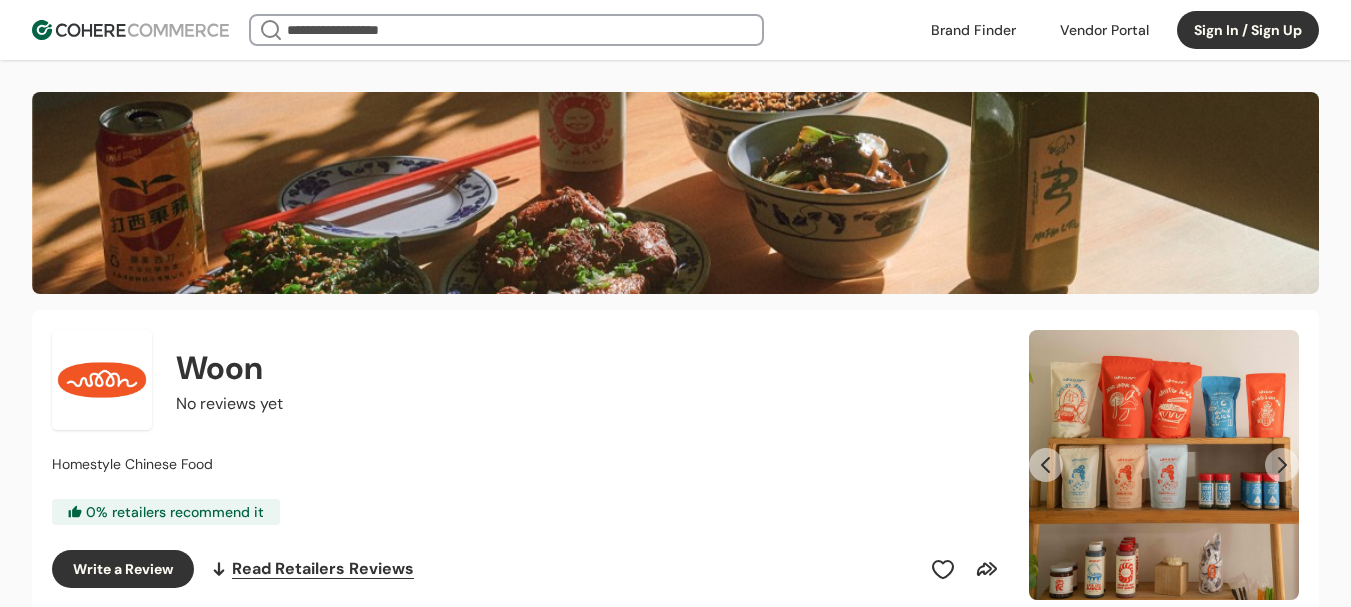 scroll, scrollTop: 0, scrollLeft: 0, axis: both 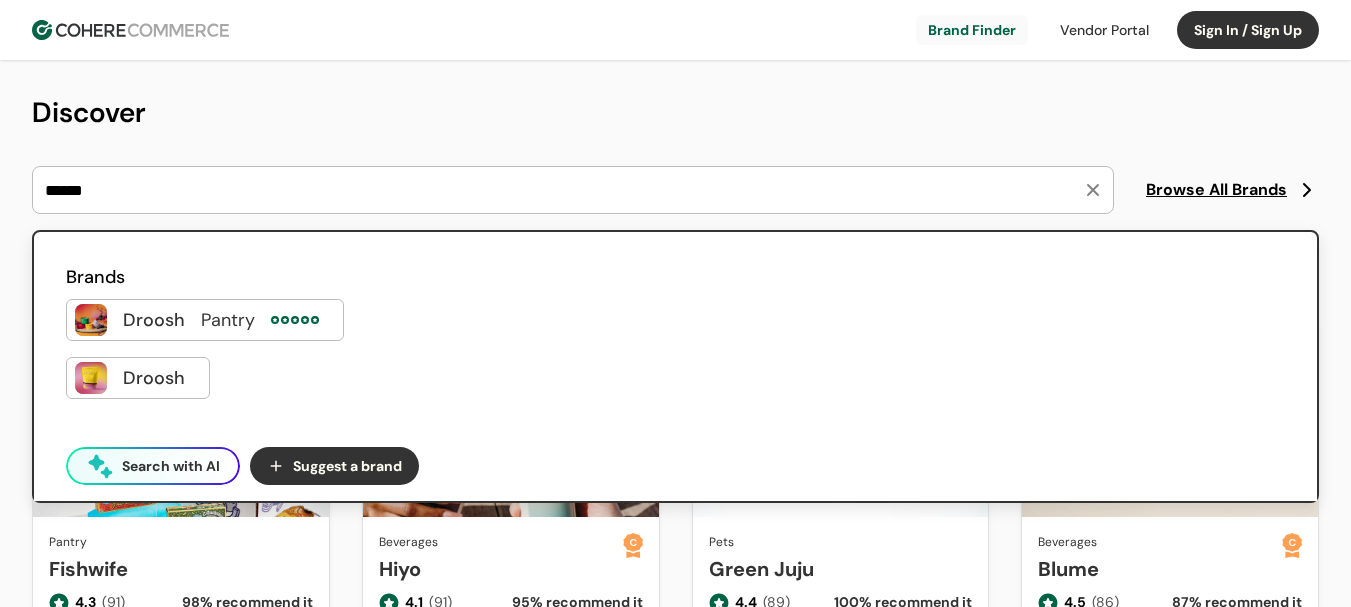 type on "******" 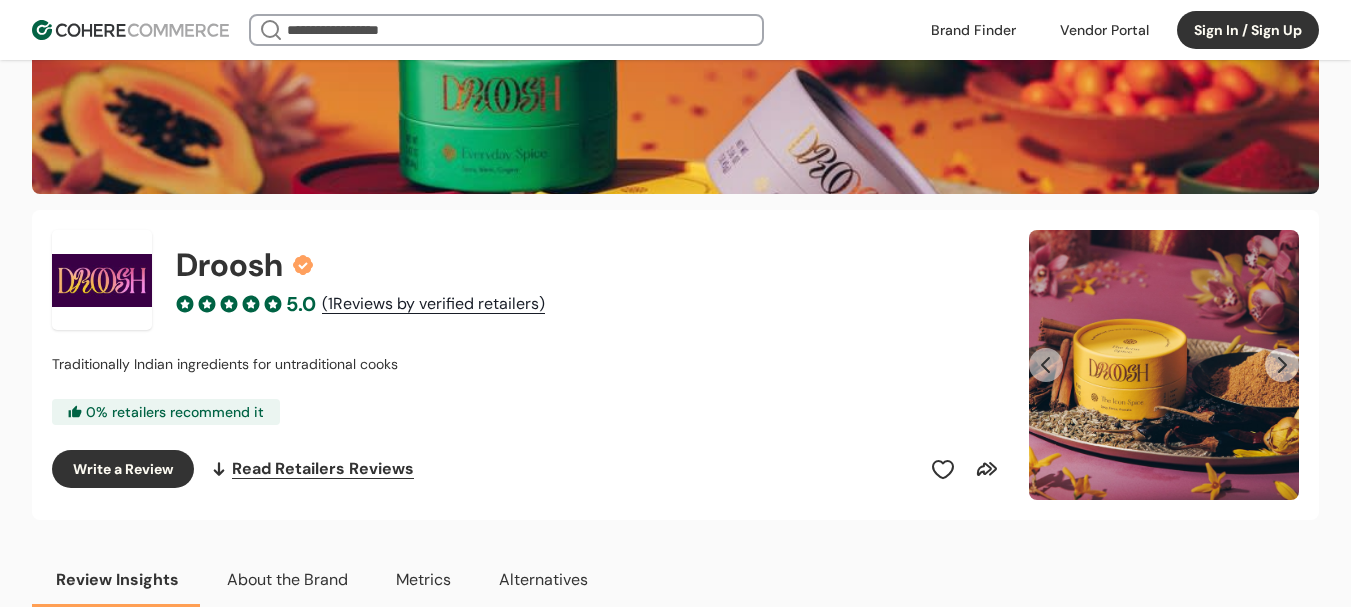 scroll, scrollTop: 0, scrollLeft: 0, axis: both 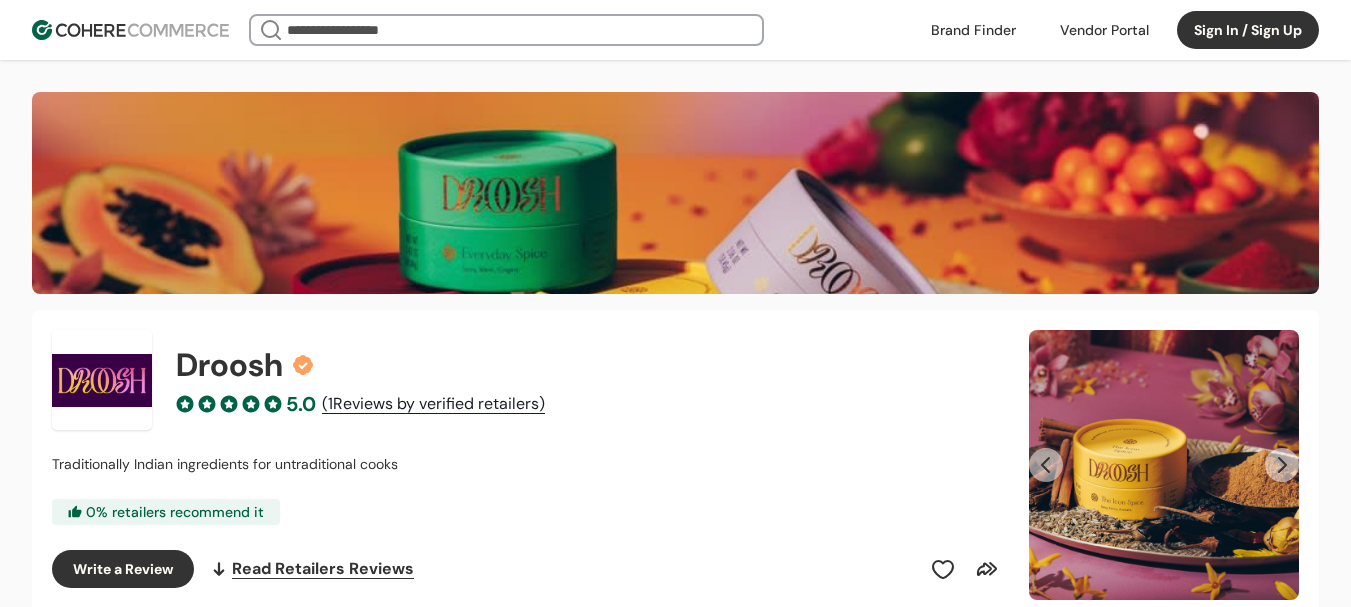 click at bounding box center [1282, 465] 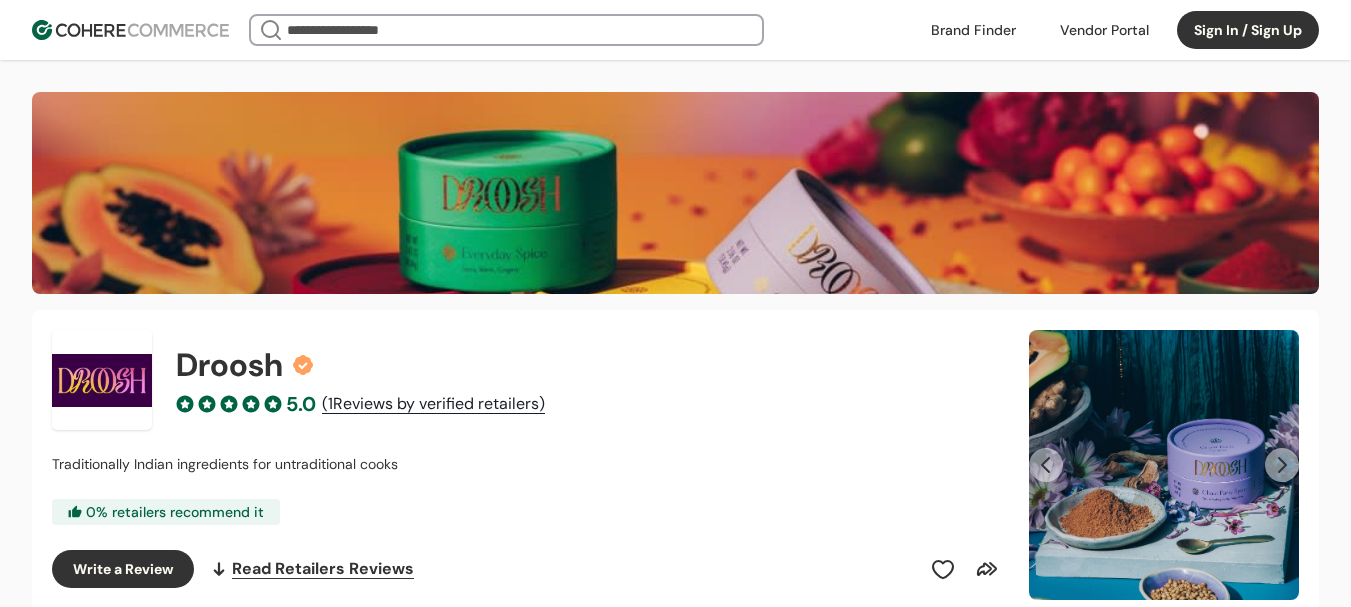 click at bounding box center [1282, 465] 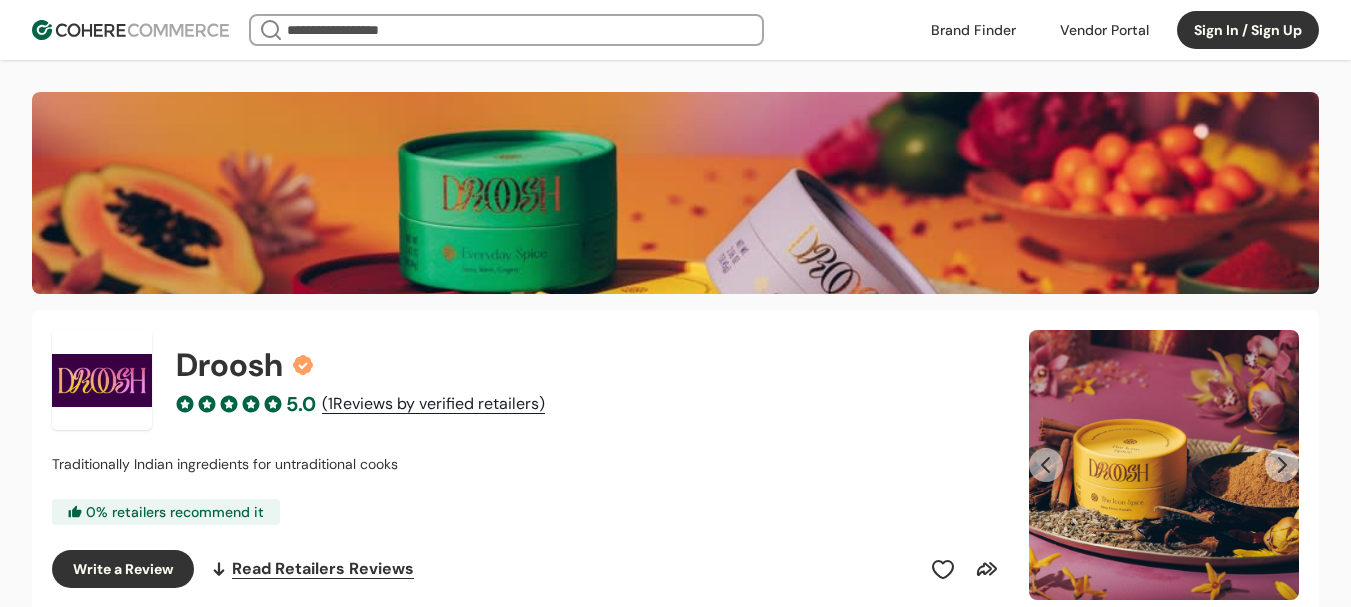 click at bounding box center (1282, 465) 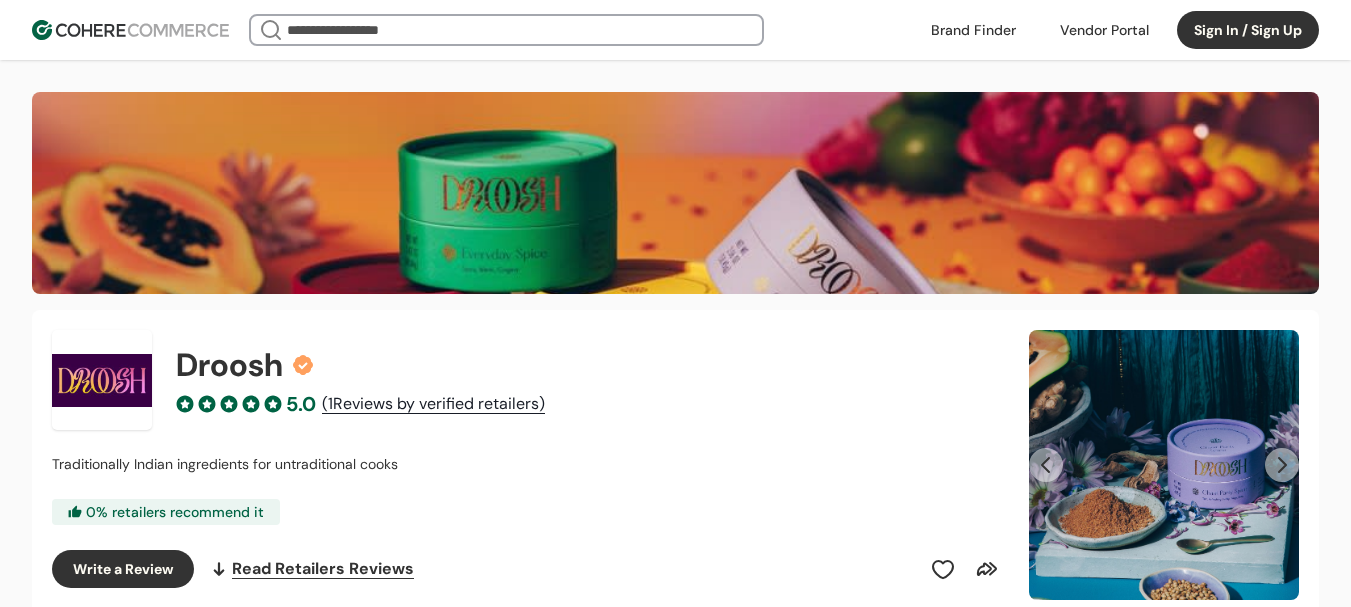click at bounding box center [1282, 465] 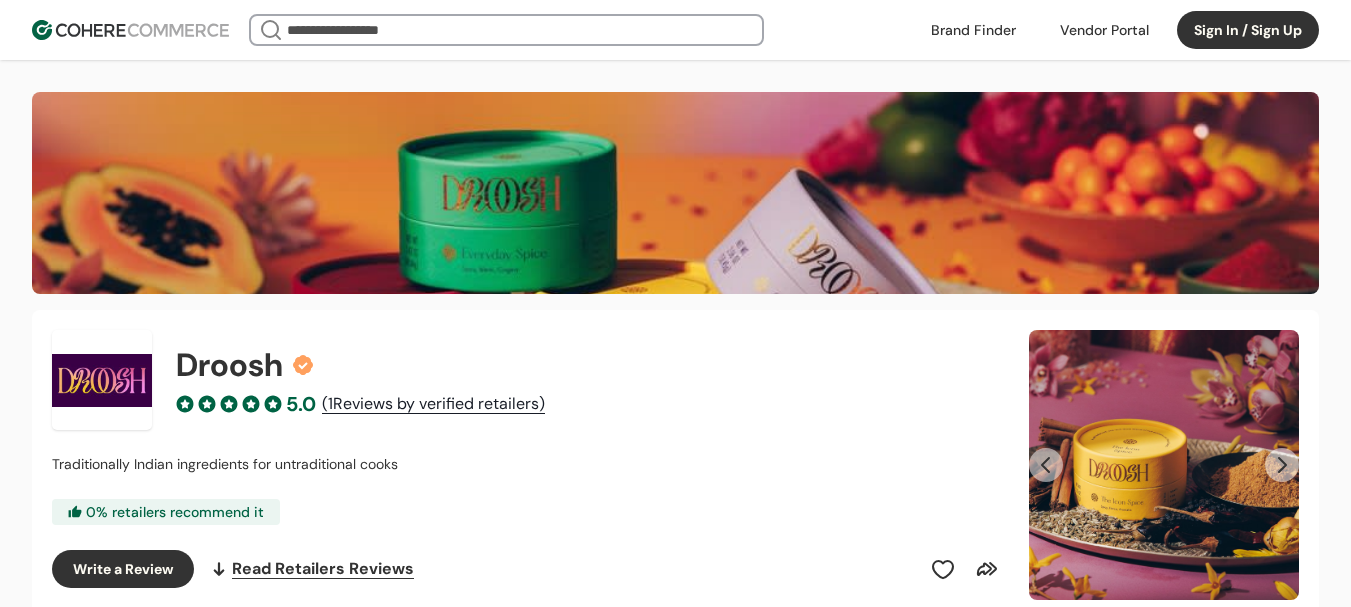click at bounding box center (1282, 465) 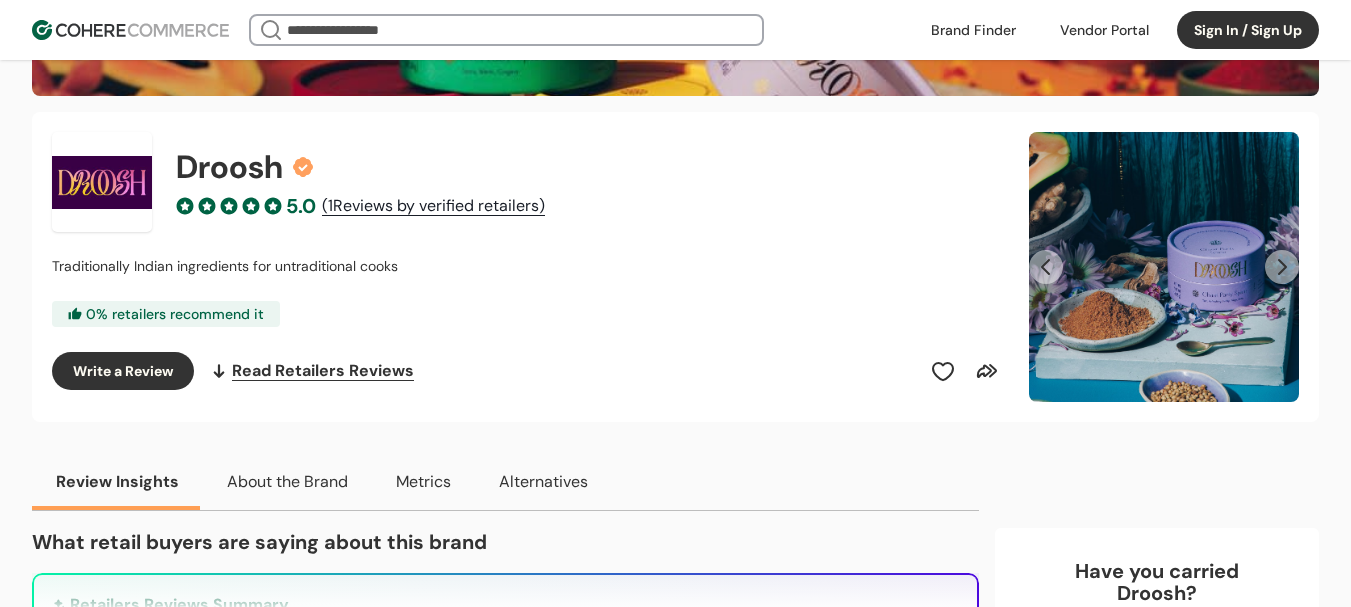 scroll, scrollTop: 200, scrollLeft: 0, axis: vertical 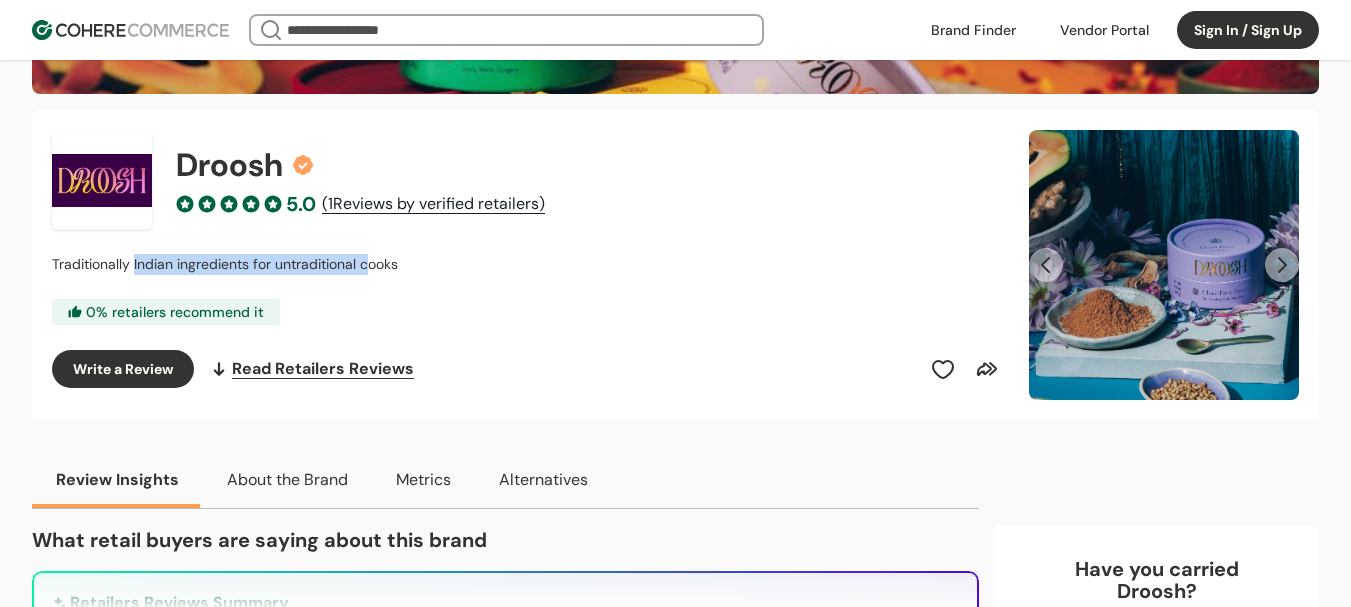 drag, startPoint x: 133, startPoint y: 265, endPoint x: 369, endPoint y: 265, distance: 236 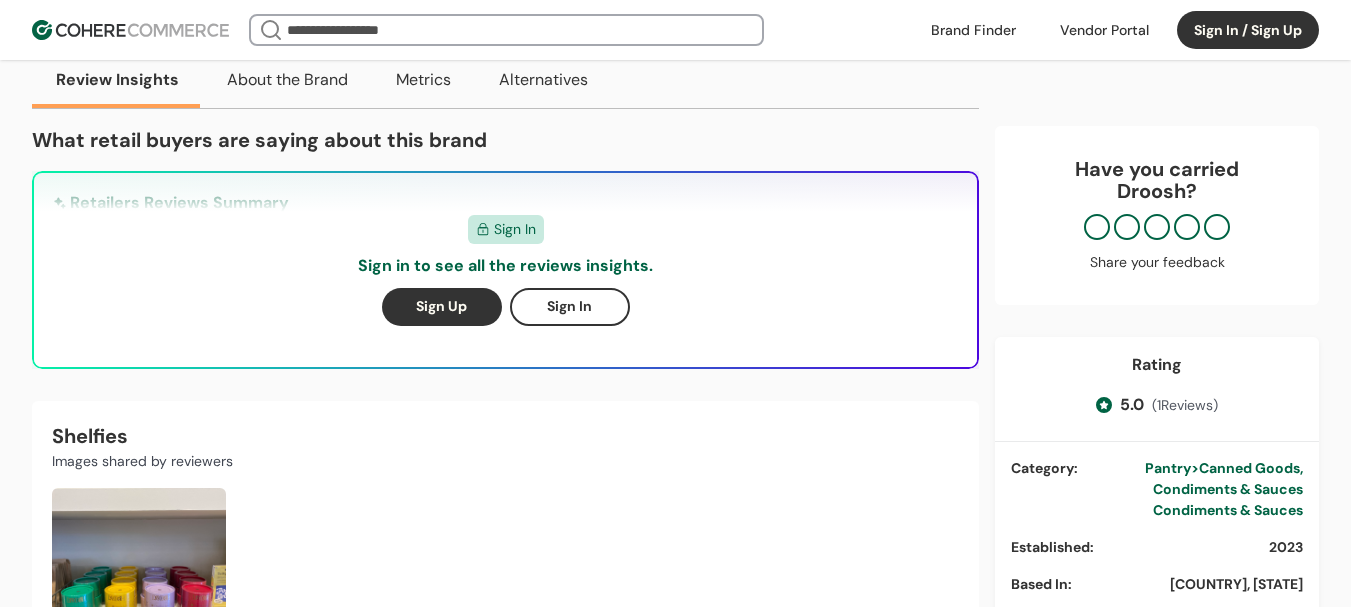 scroll, scrollTop: 800, scrollLeft: 0, axis: vertical 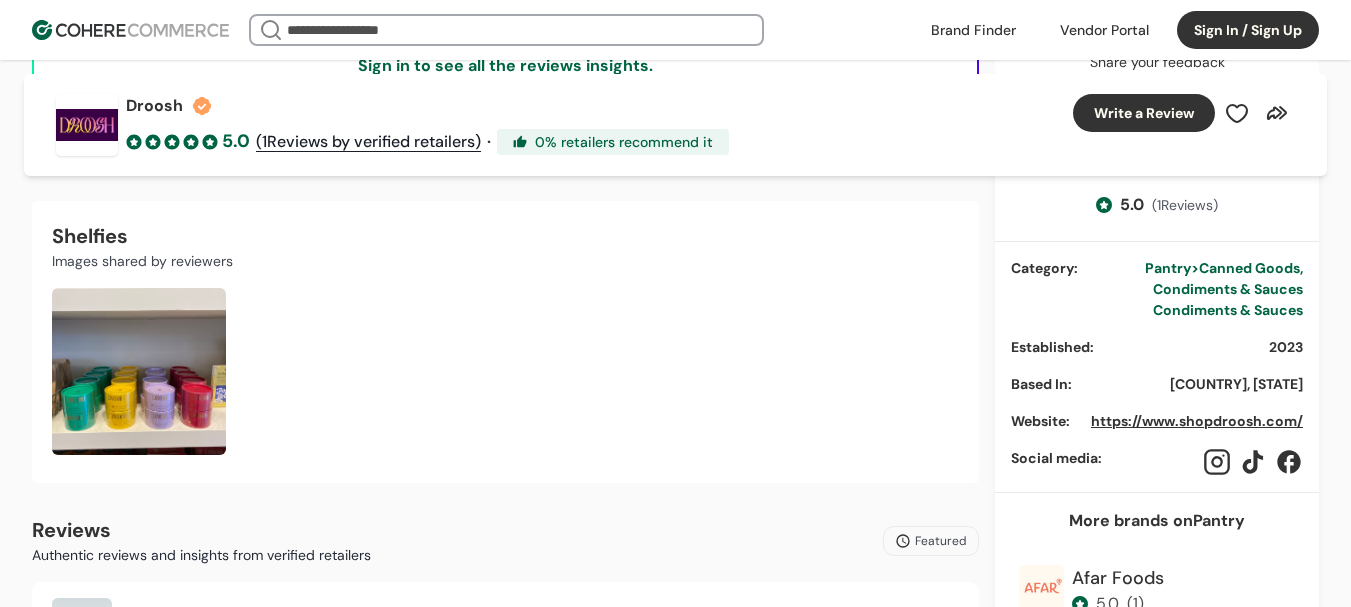 click on "https://www.shopdroosh.com/" at bounding box center (1197, 421) 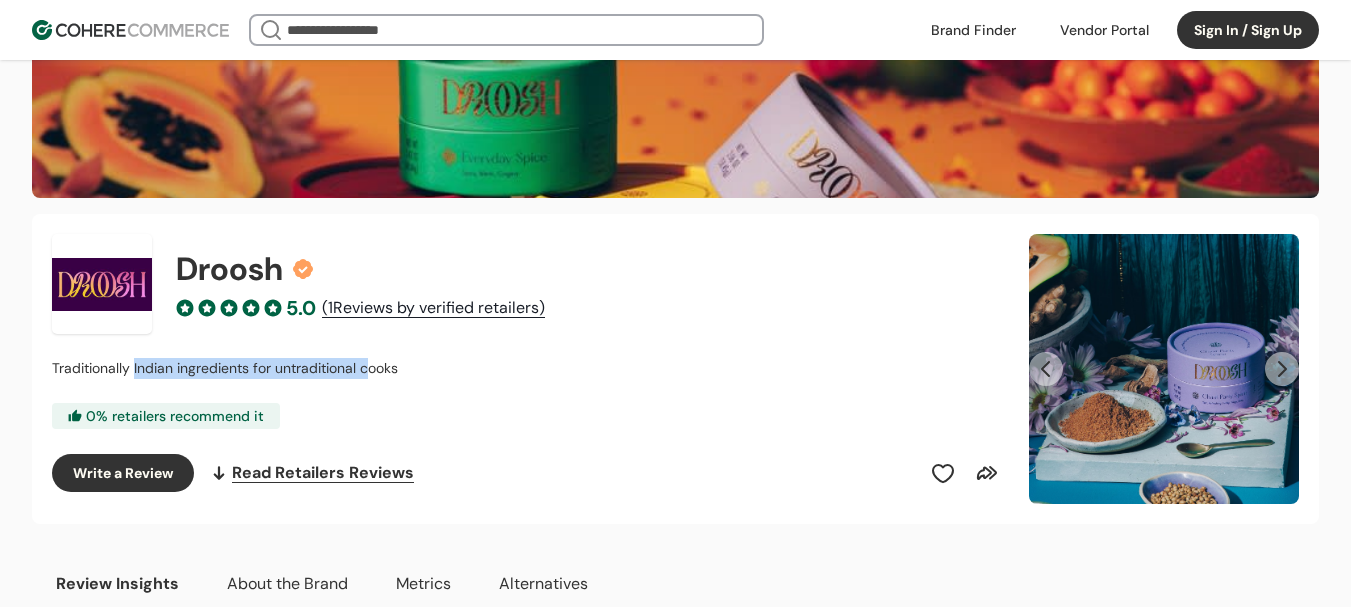 scroll, scrollTop: 0, scrollLeft: 0, axis: both 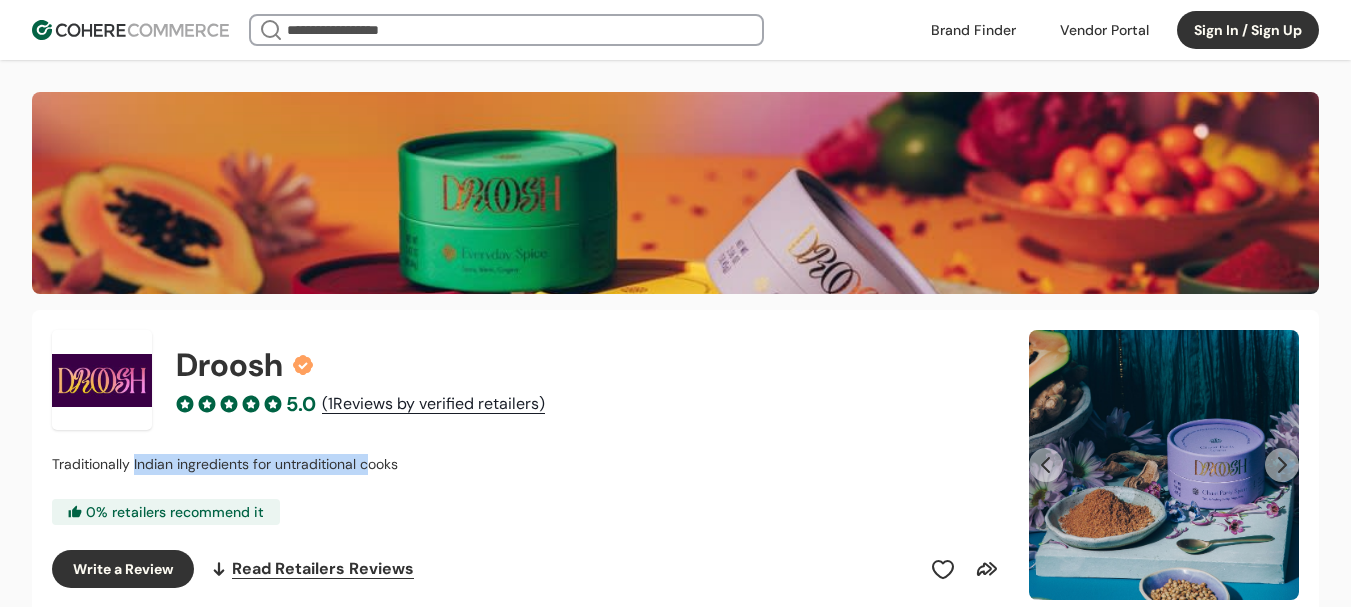 click on "Sign In / Sign Up" at bounding box center (1248, 30) 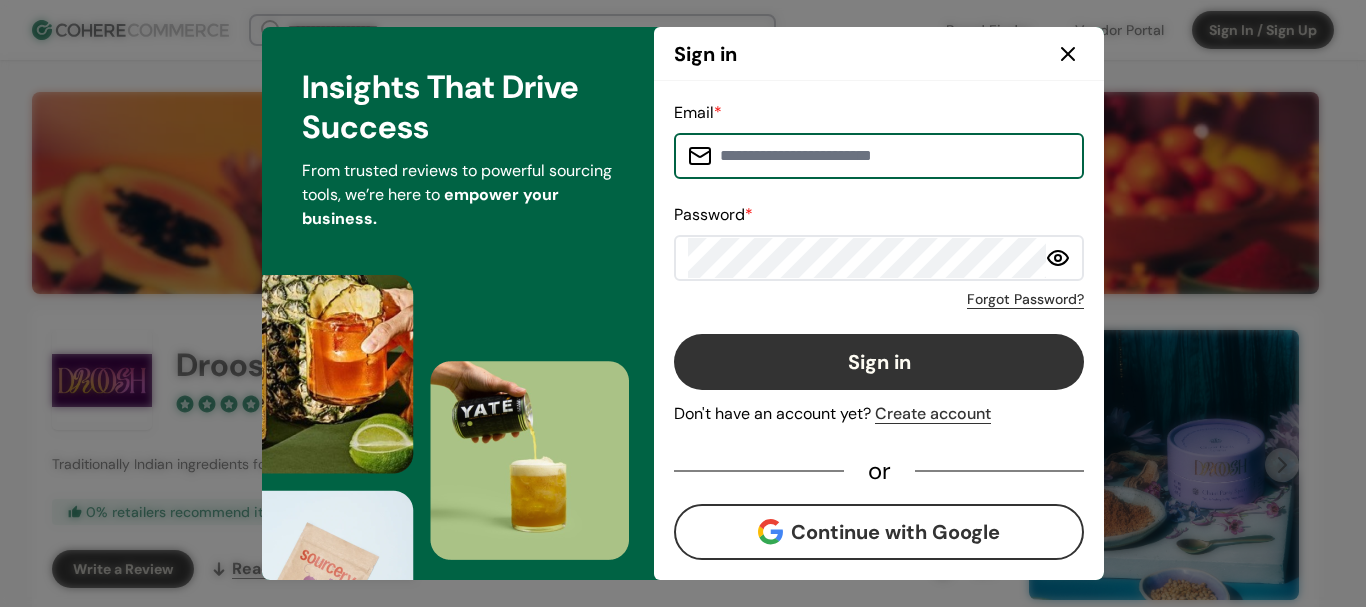 type on "**********" 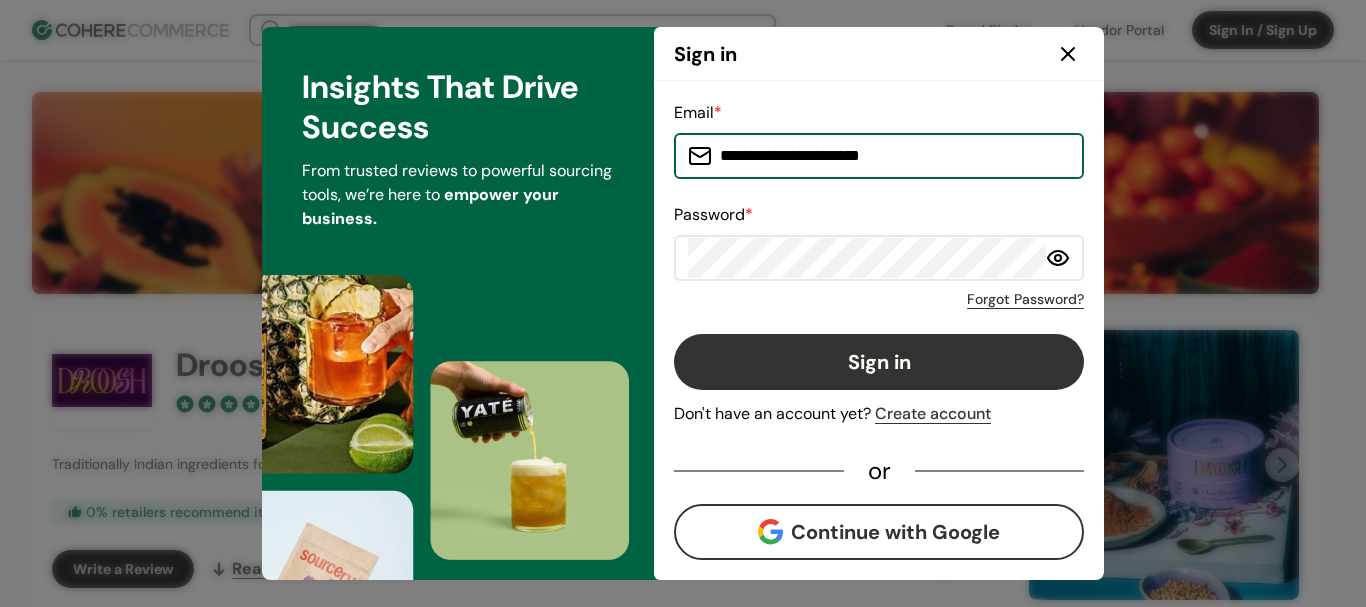 click on "Sign in" at bounding box center (879, 362) 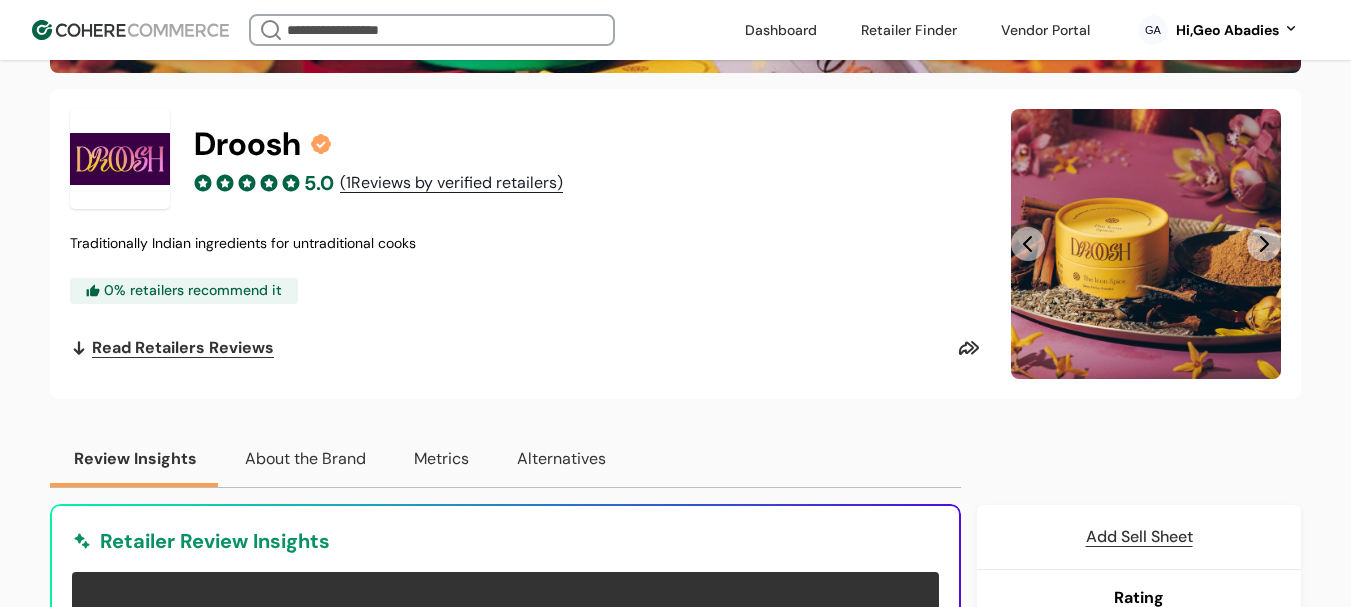 scroll, scrollTop: 477, scrollLeft: 0, axis: vertical 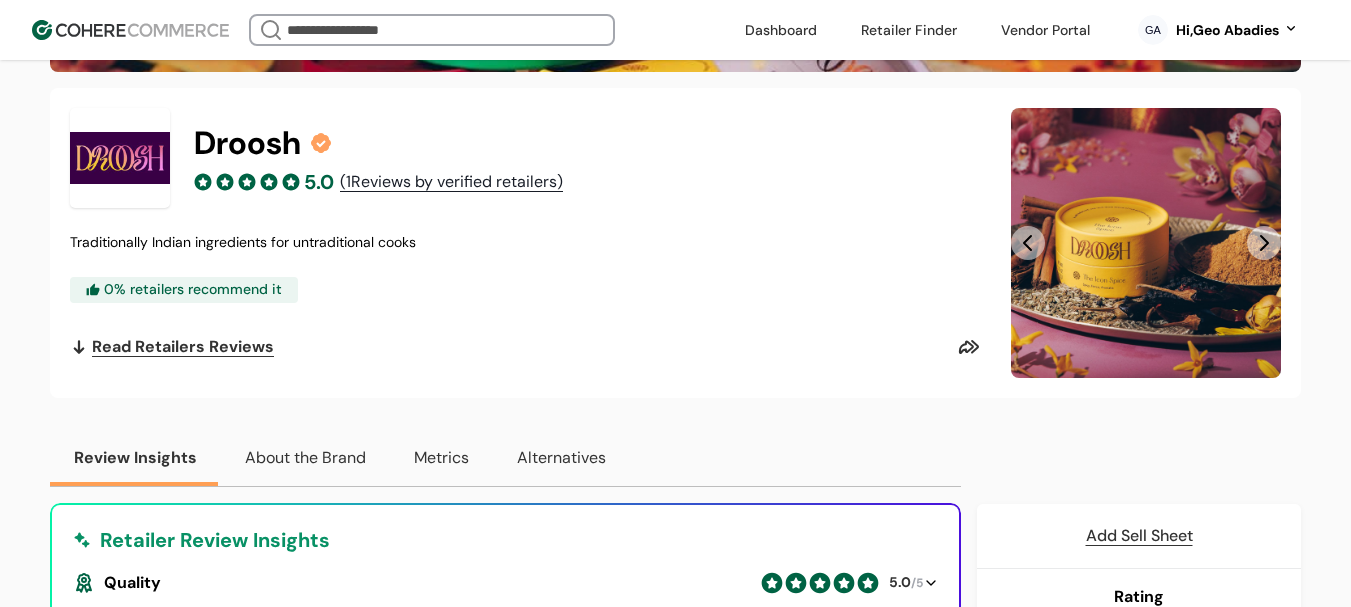 click at bounding box center [1264, 243] 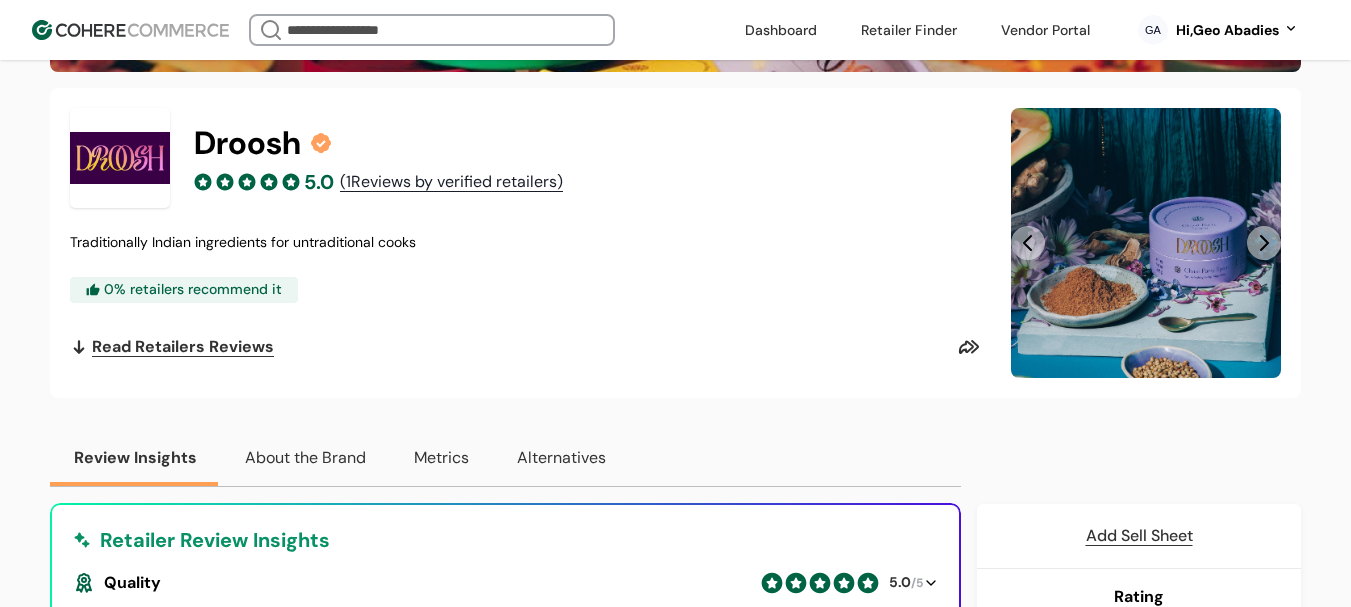 click at bounding box center (1264, 243) 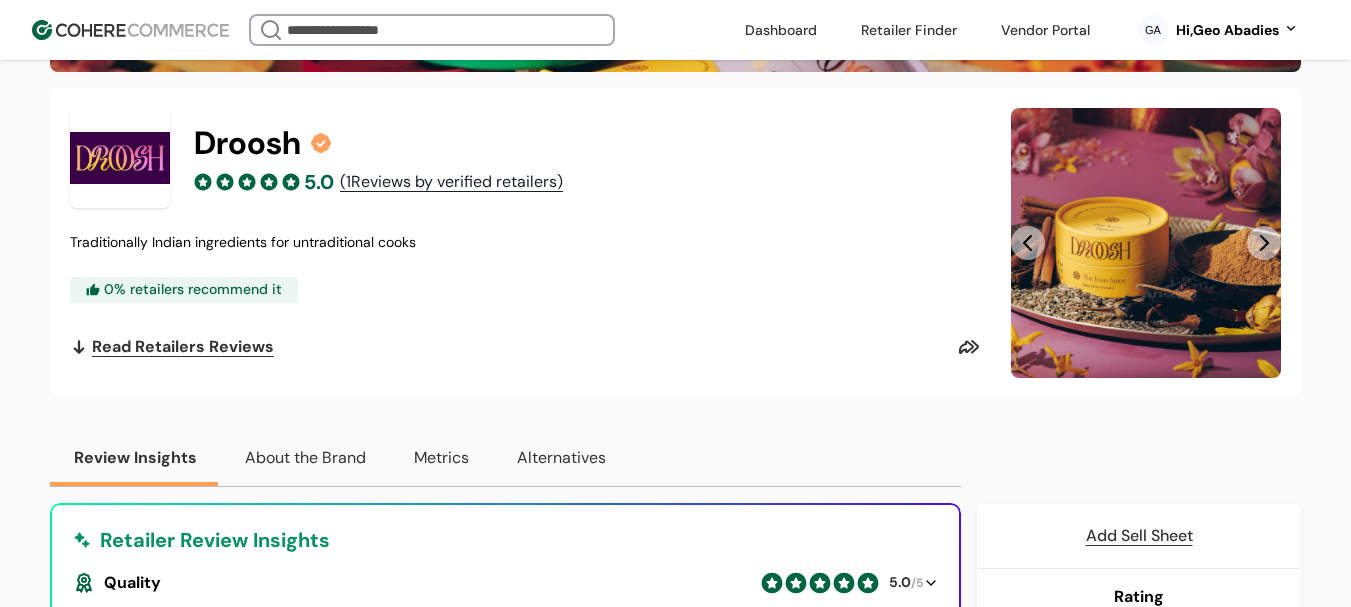 click on "GA Hi,  Geo Abadies" at bounding box center (1218, 30) 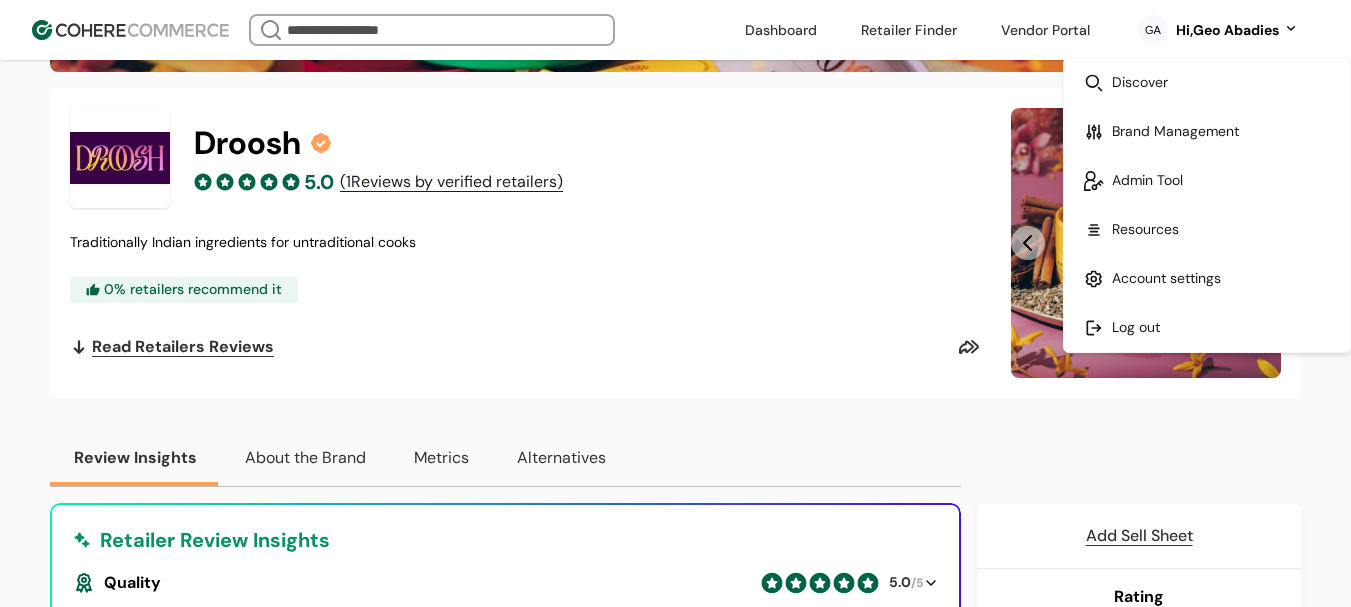 click at bounding box center [1207, 180] 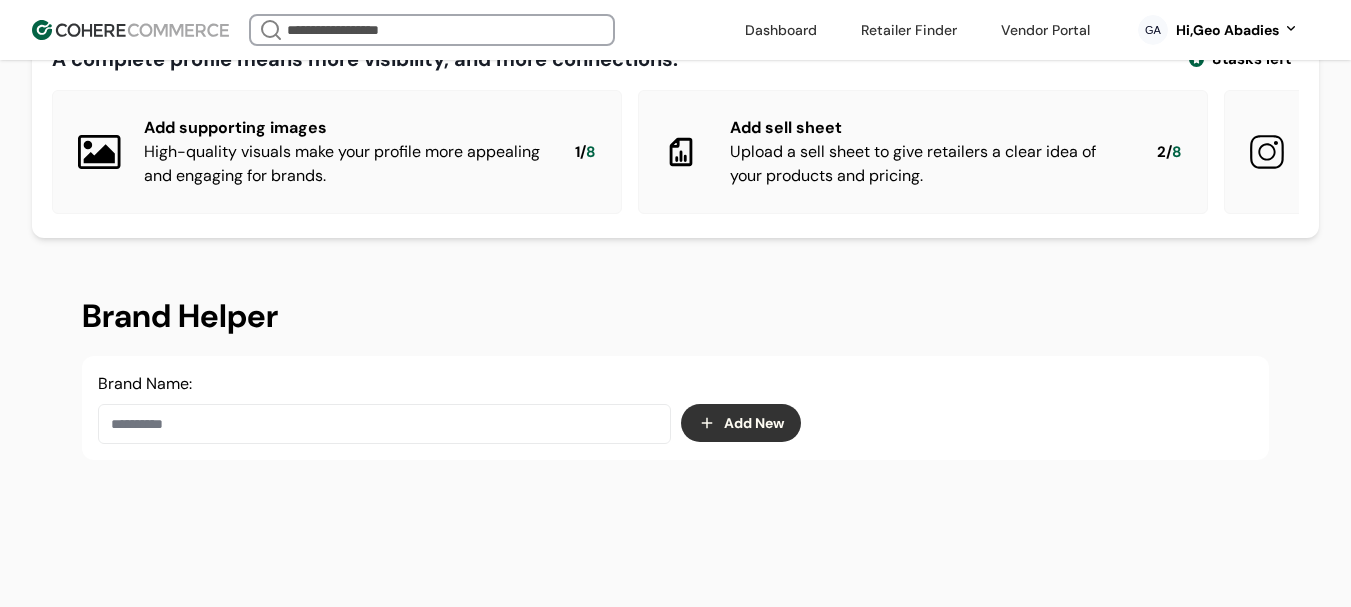scroll, scrollTop: 337, scrollLeft: 0, axis: vertical 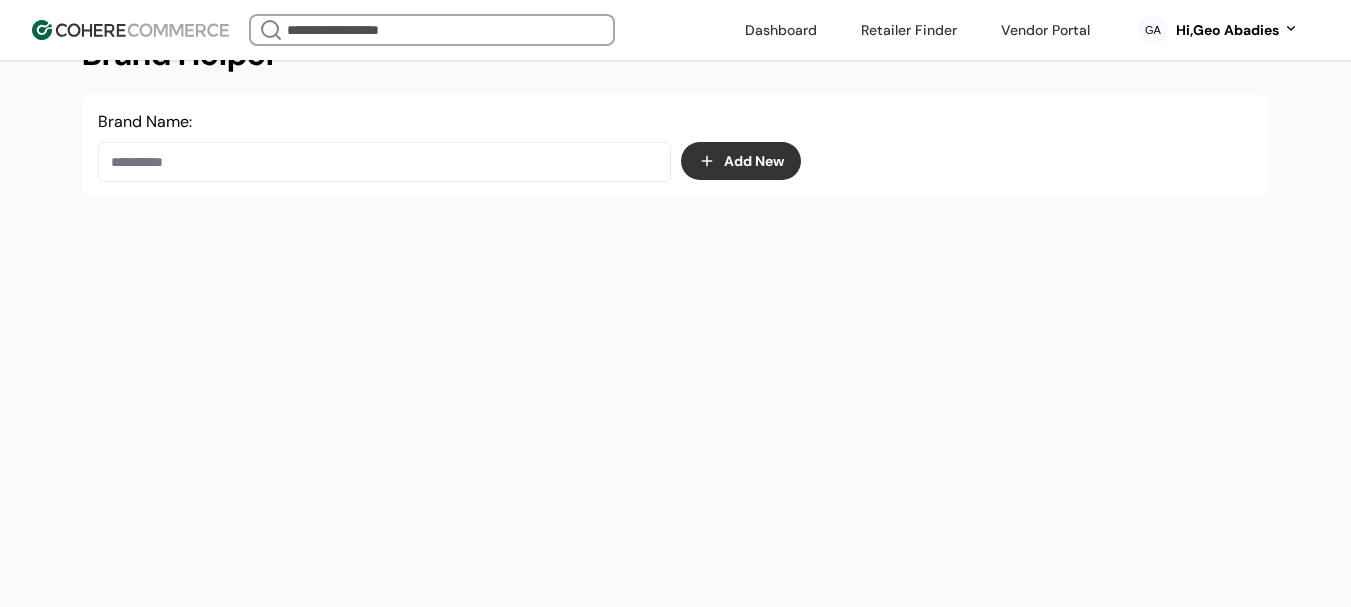click at bounding box center [384, 162] 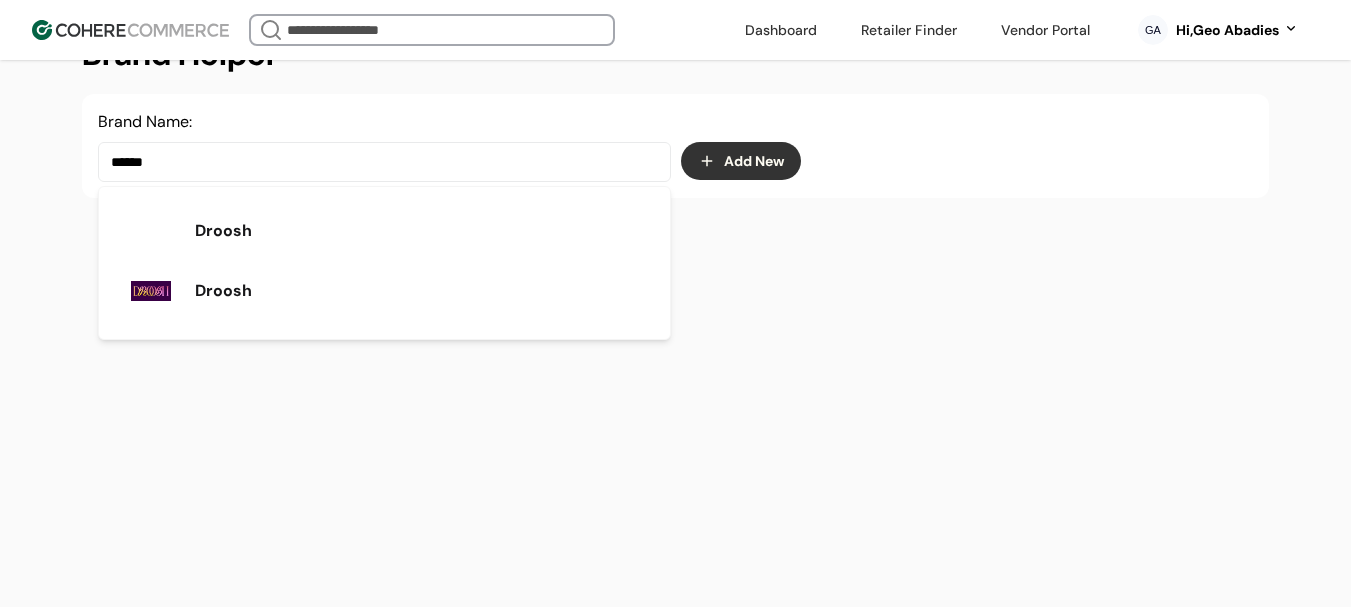 click on "Droosh" at bounding box center [384, 231] 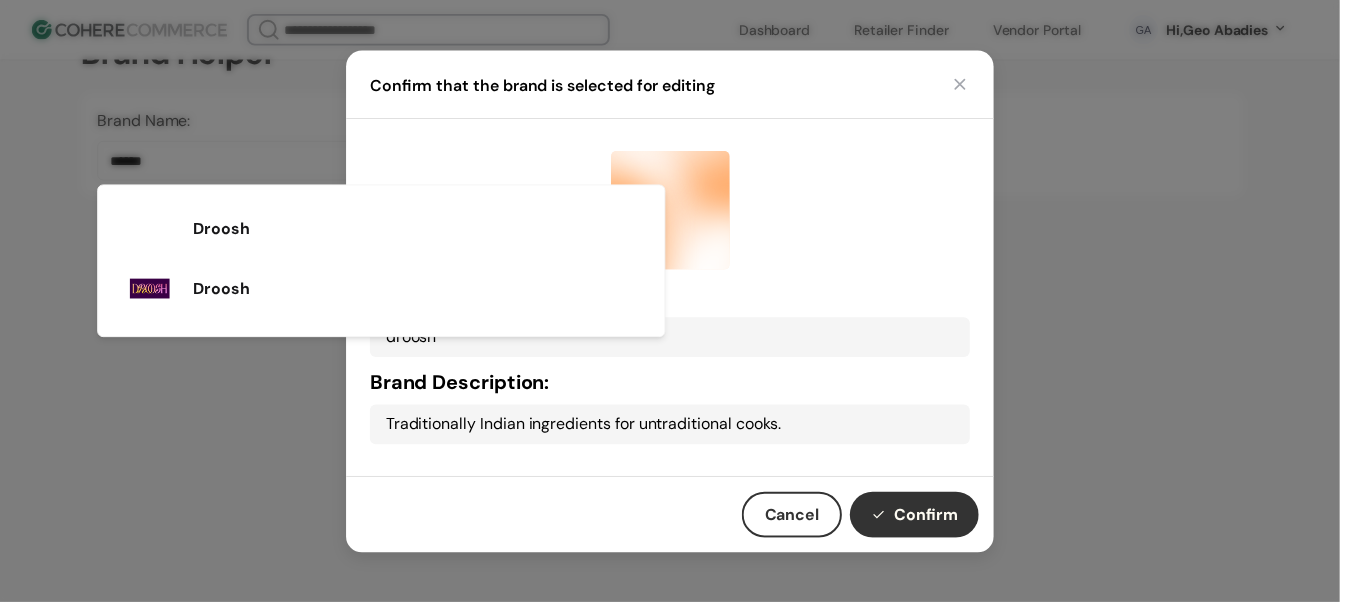 click on "Droosh" at bounding box center [223, 291] 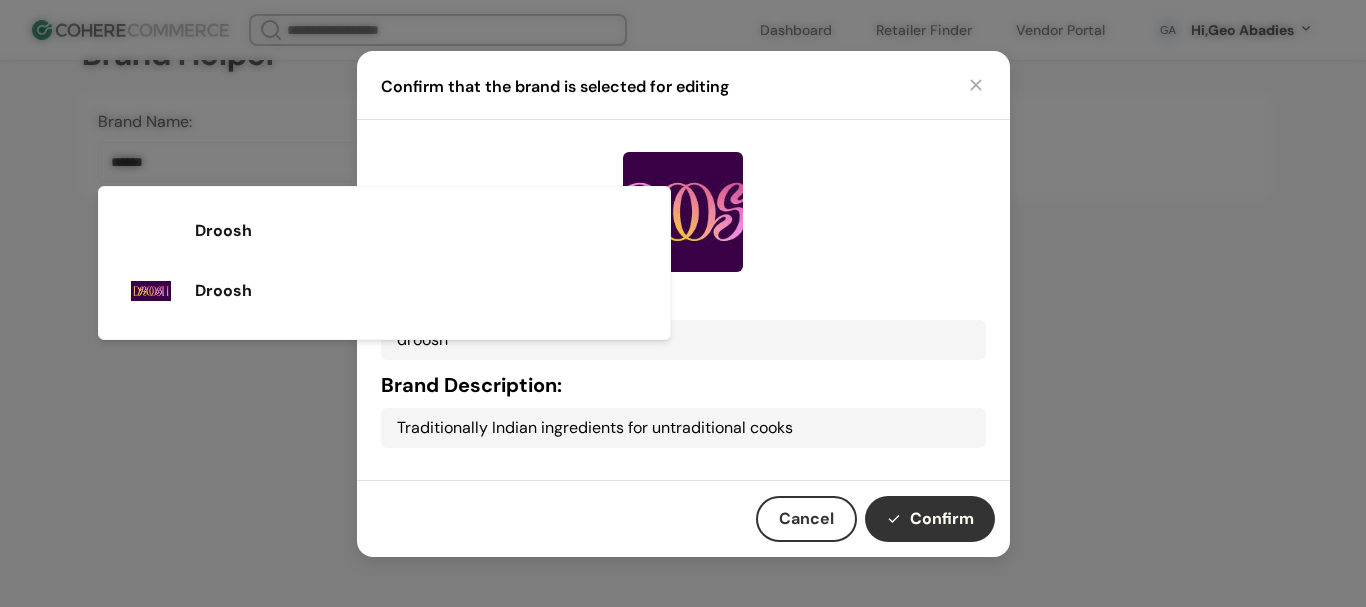 click on "Confirm" at bounding box center [930, 519] 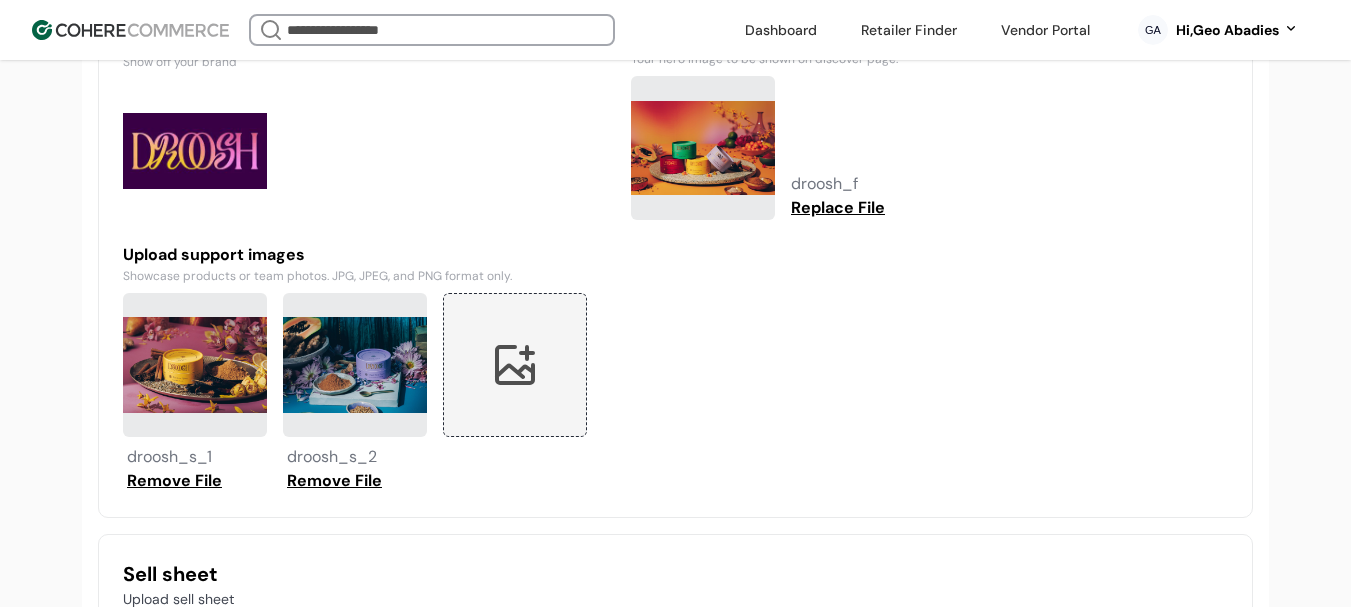 scroll, scrollTop: 1637, scrollLeft: 0, axis: vertical 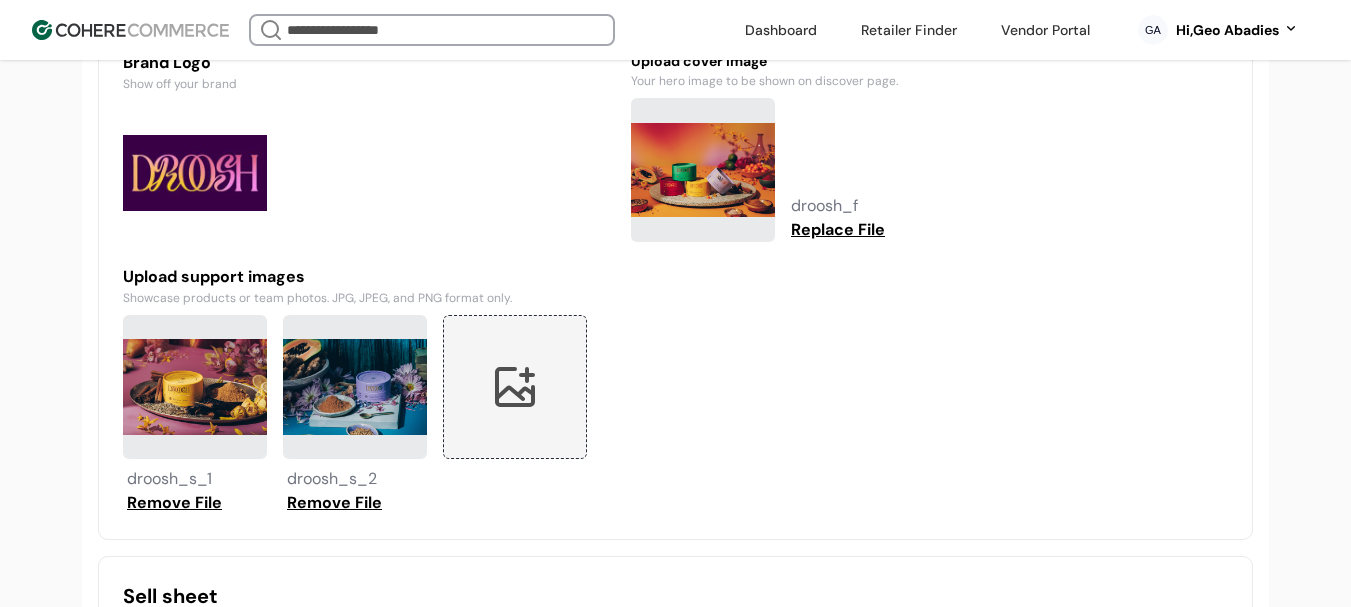 drag, startPoint x: 373, startPoint y: 522, endPoint x: 224, endPoint y: 490, distance: 152.3975 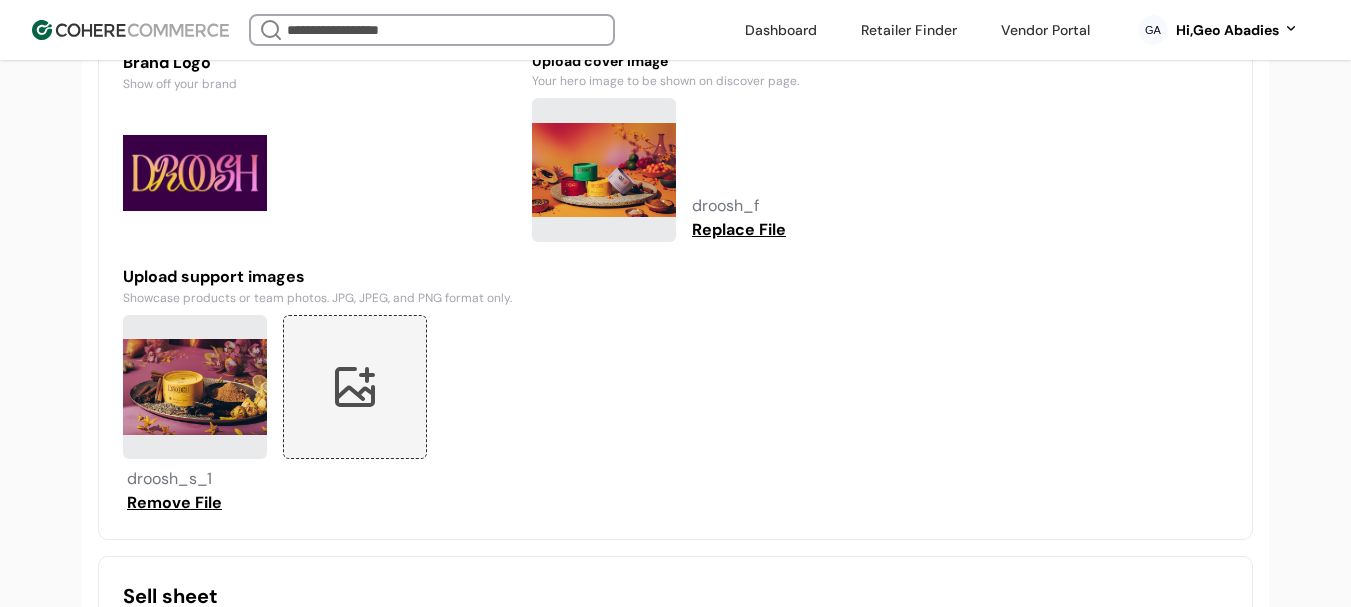 click on "Remove File" at bounding box center (174, 503) 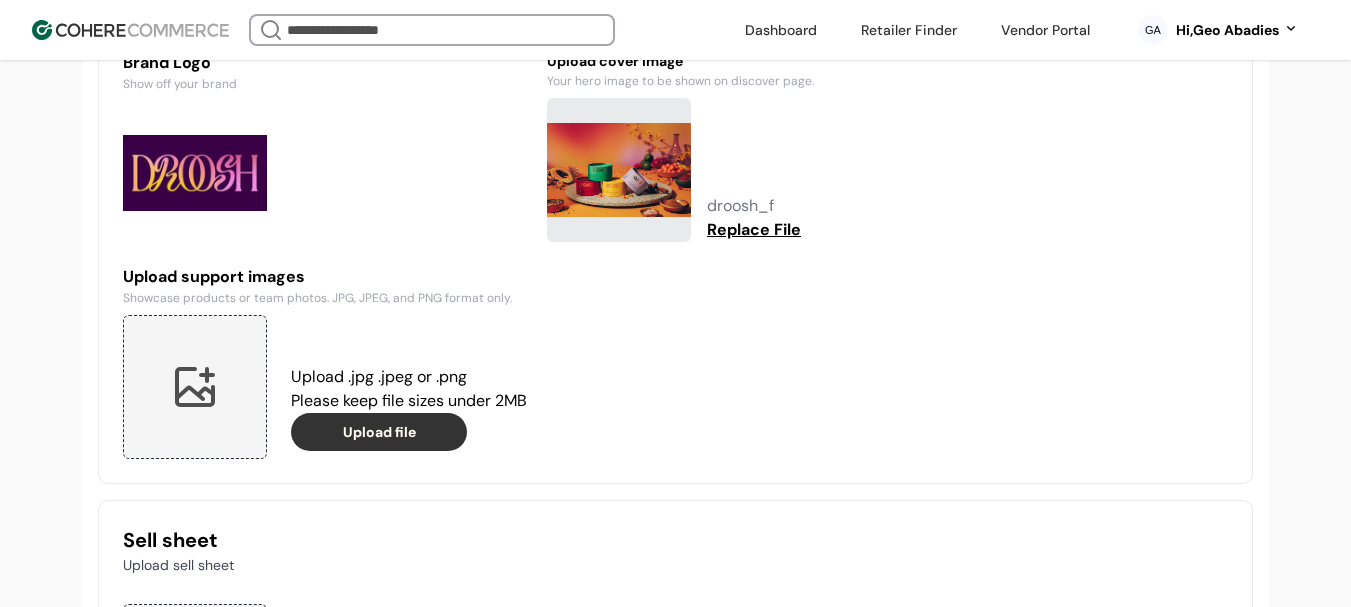click at bounding box center (195, 387) 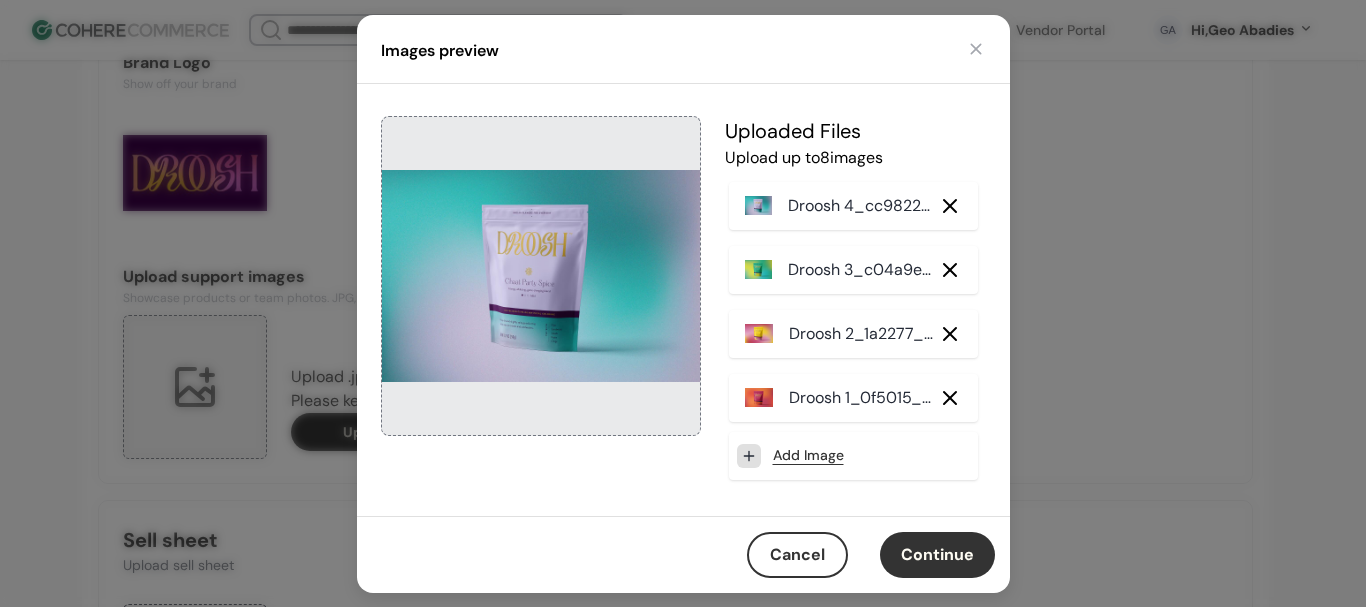 click on "Continue" at bounding box center (937, 555) 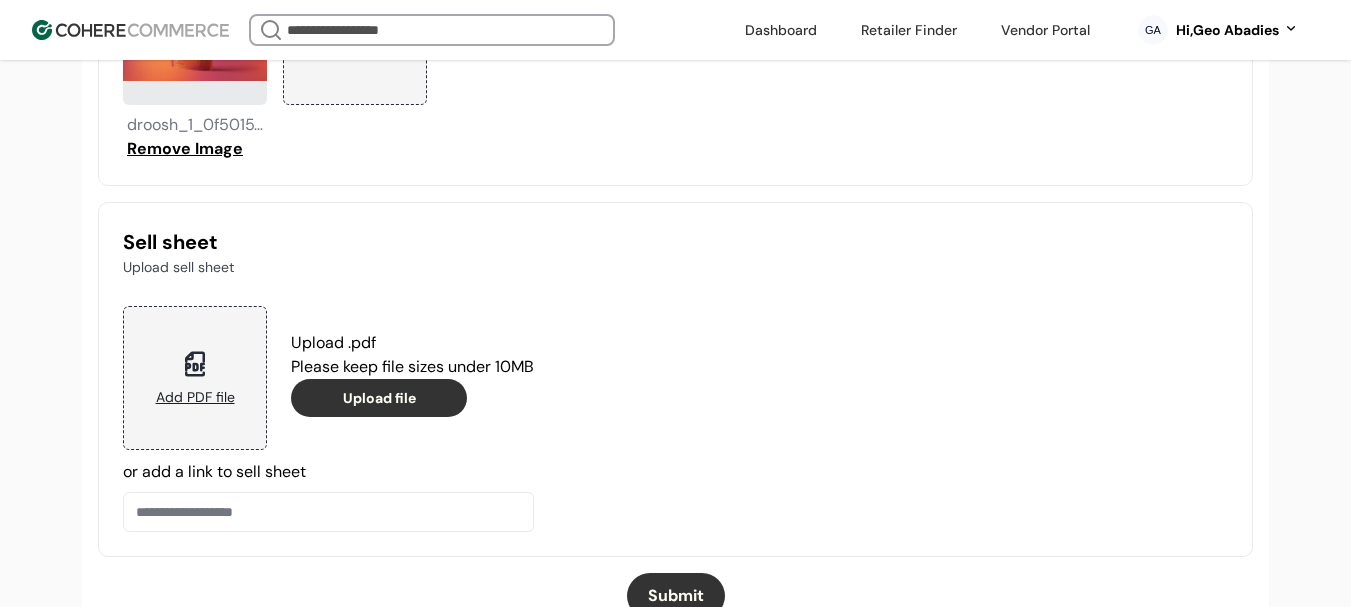 scroll, scrollTop: 2280, scrollLeft: 0, axis: vertical 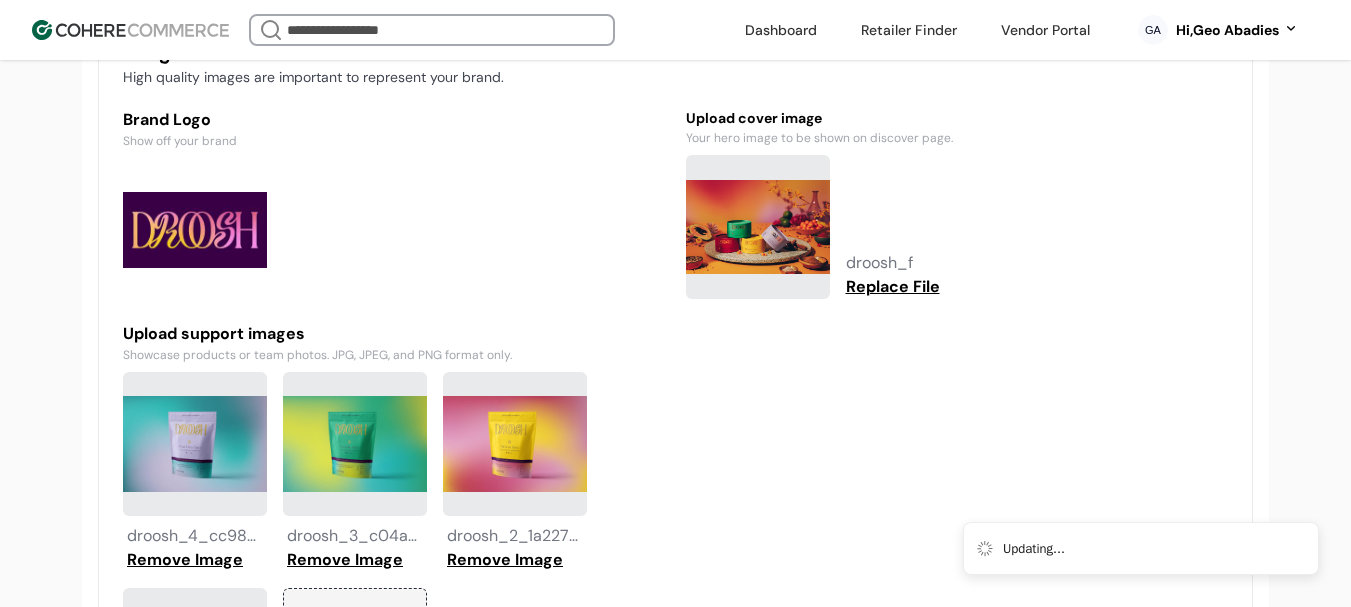 type 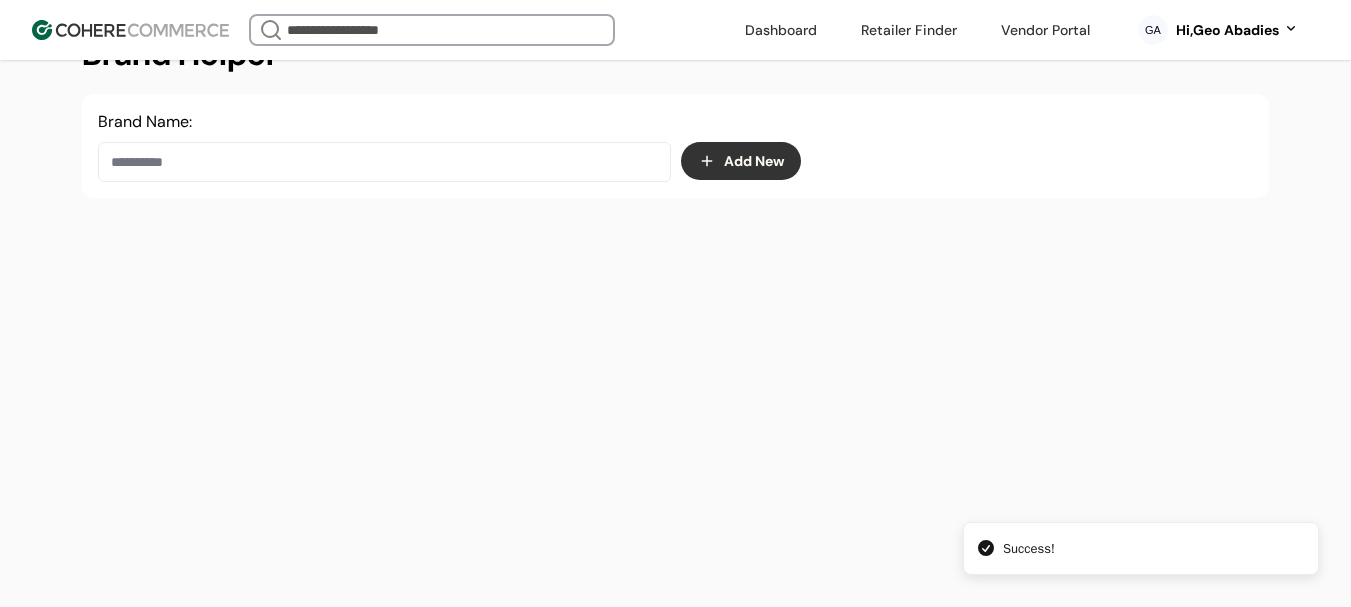 click on "Hi,  Geo Abadies" at bounding box center [1227, 30] 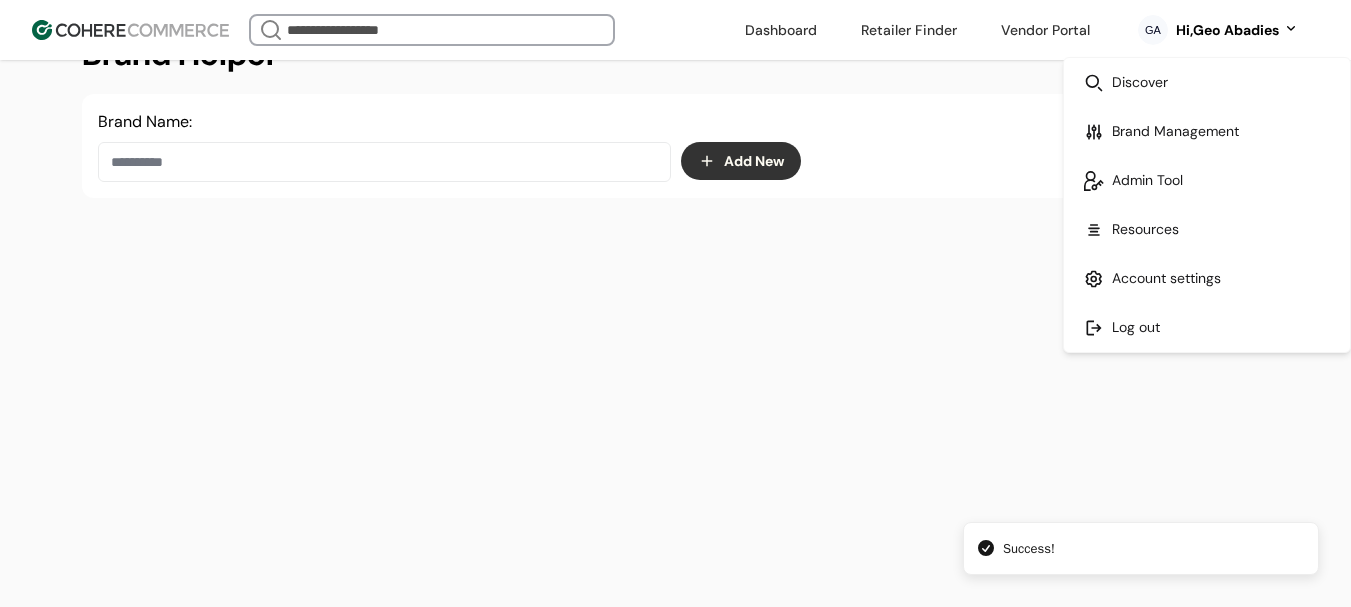 click at bounding box center (1207, 327) 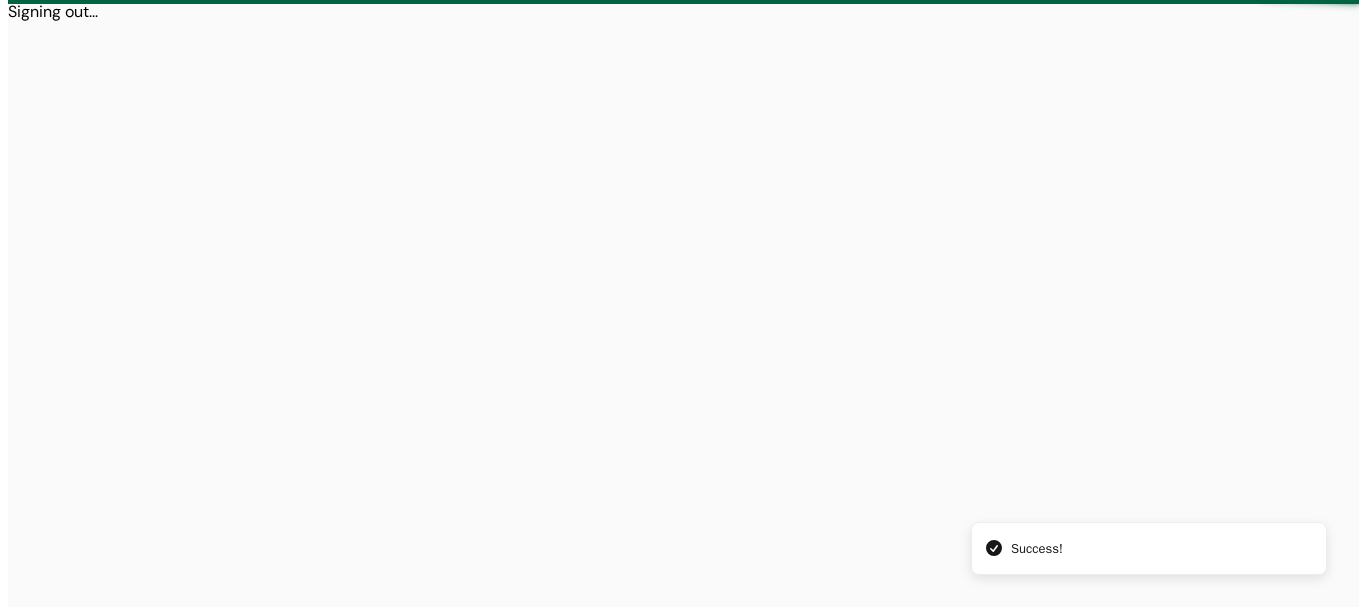 scroll, scrollTop: 0, scrollLeft: 0, axis: both 